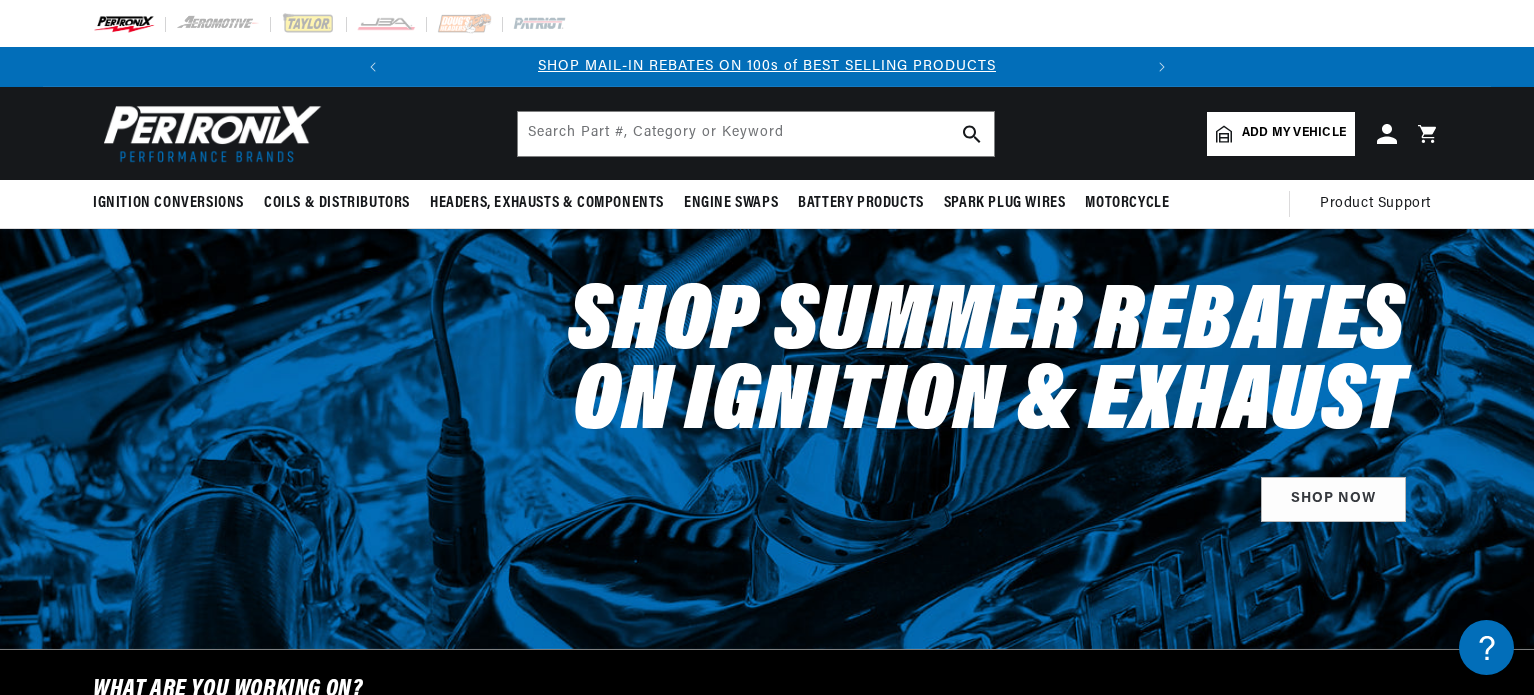 scroll, scrollTop: 0, scrollLeft: 0, axis: both 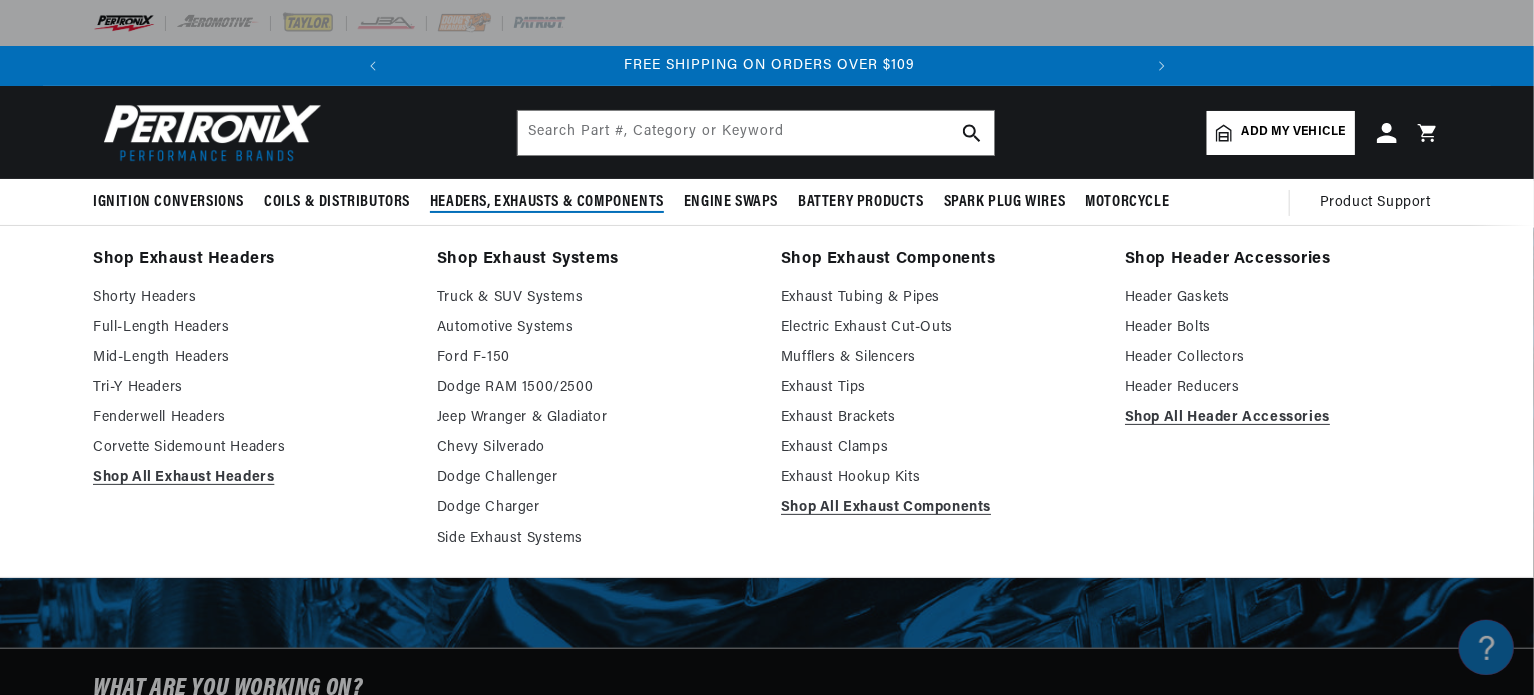 click on "Headers, Exhausts & Components" at bounding box center (547, 202) 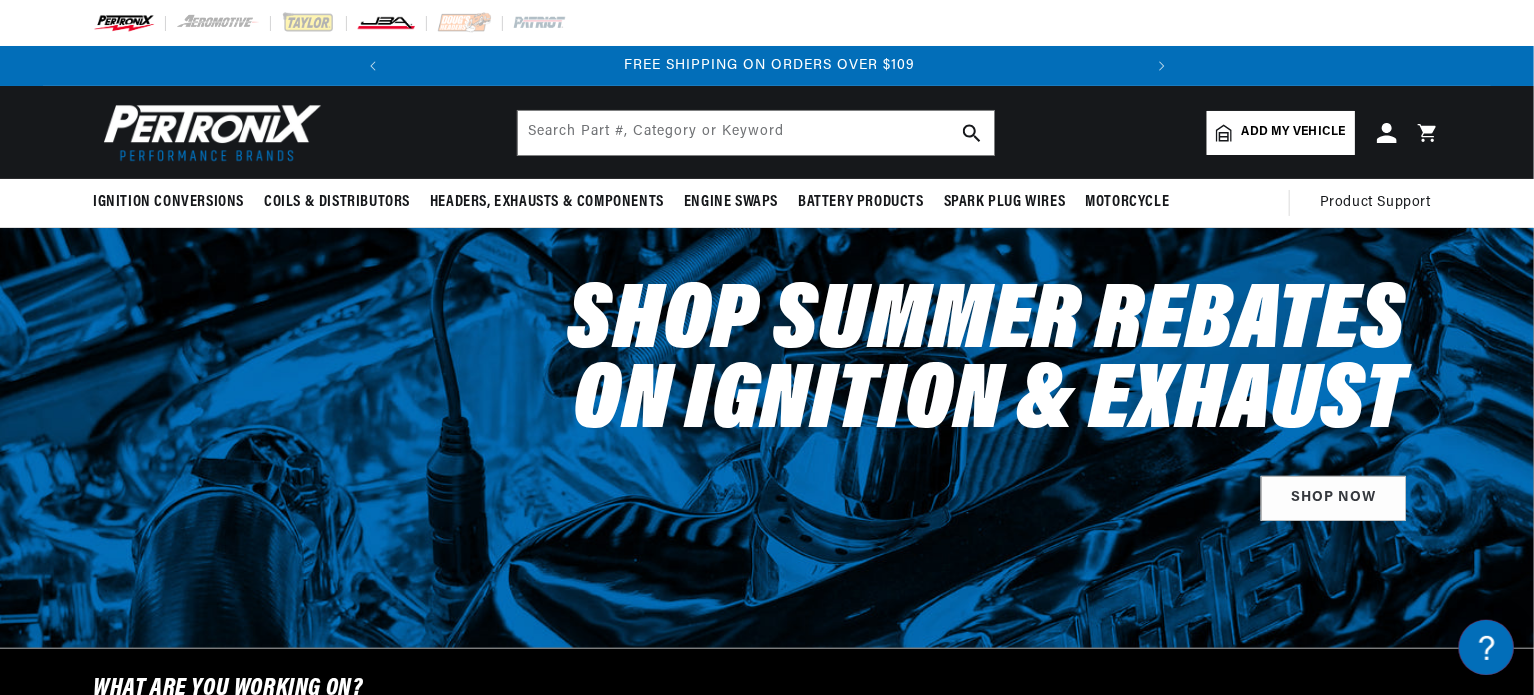 click at bounding box center (386, 23) 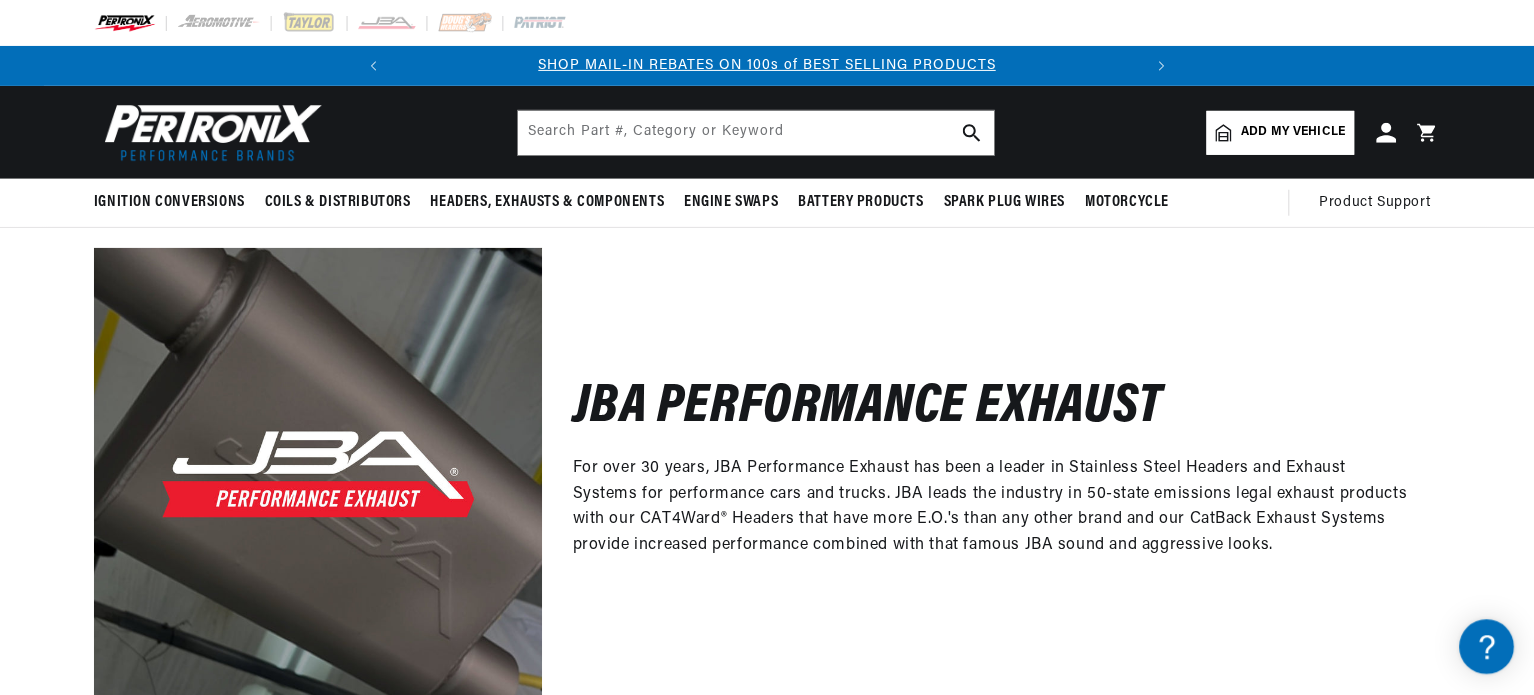 scroll, scrollTop: 0, scrollLeft: 0, axis: both 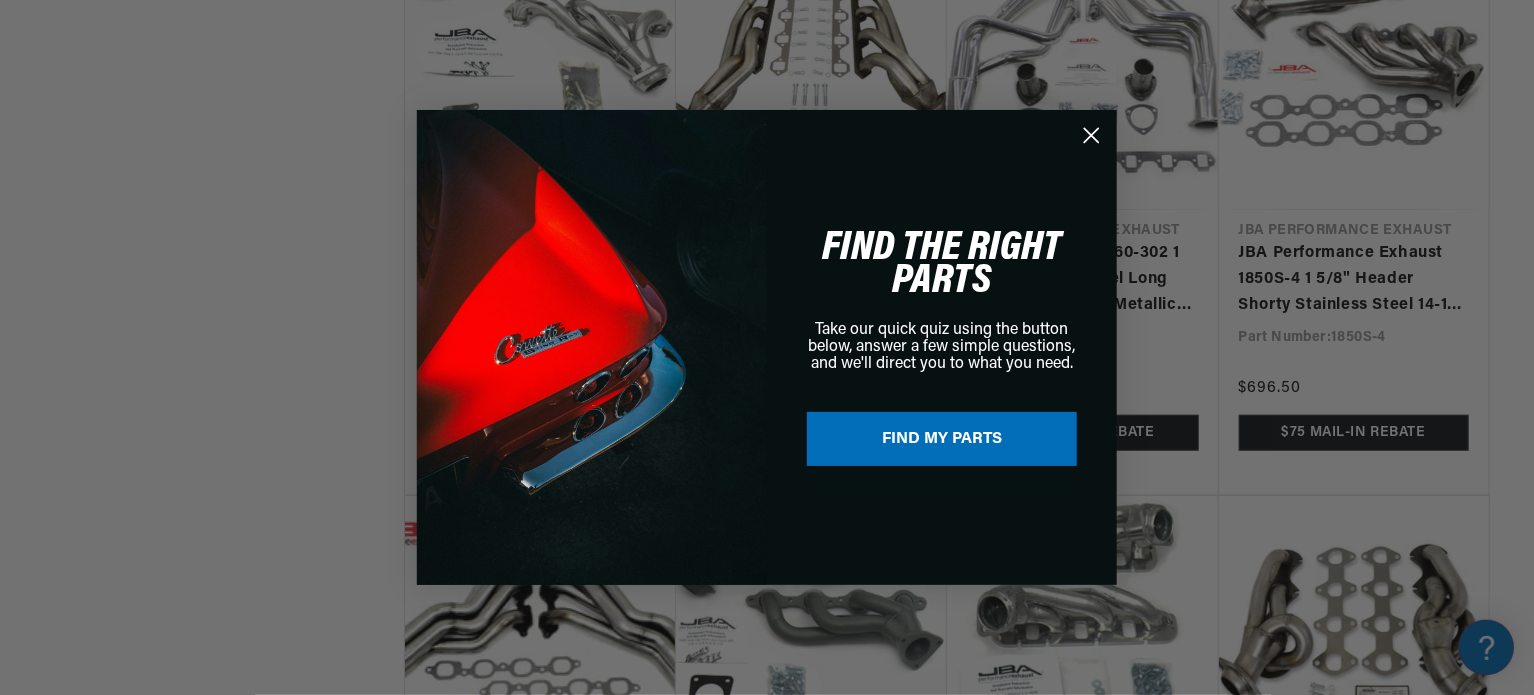 click 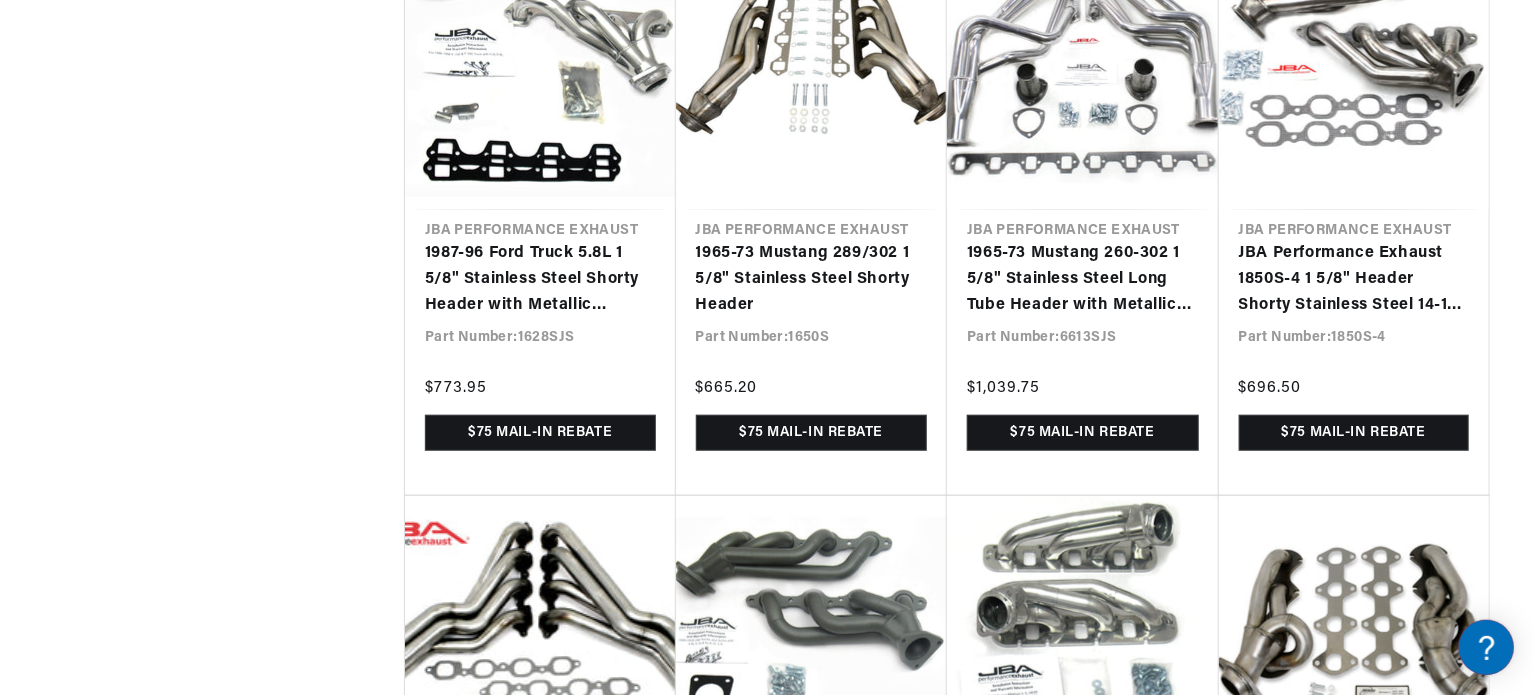 scroll, scrollTop: 0, scrollLeft: 0, axis: both 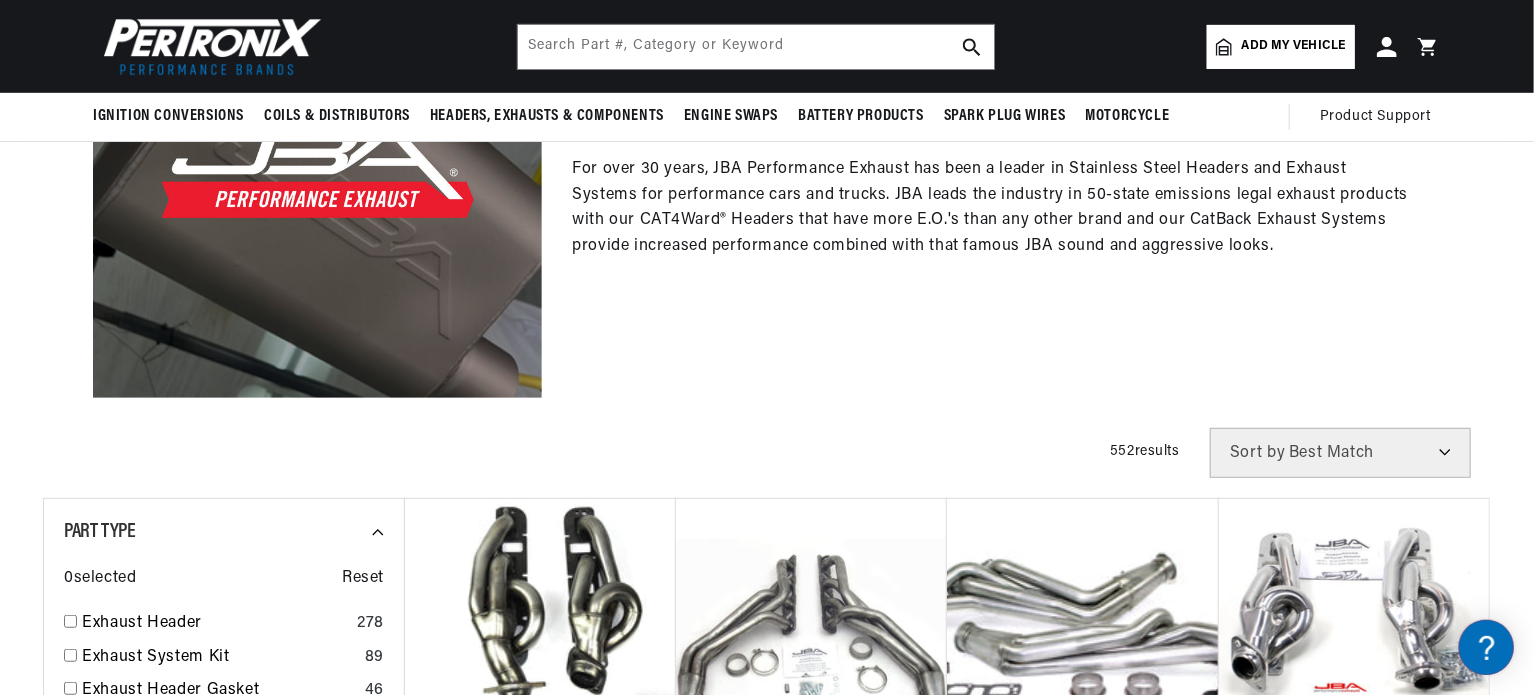 click at bounding box center (208, 46) 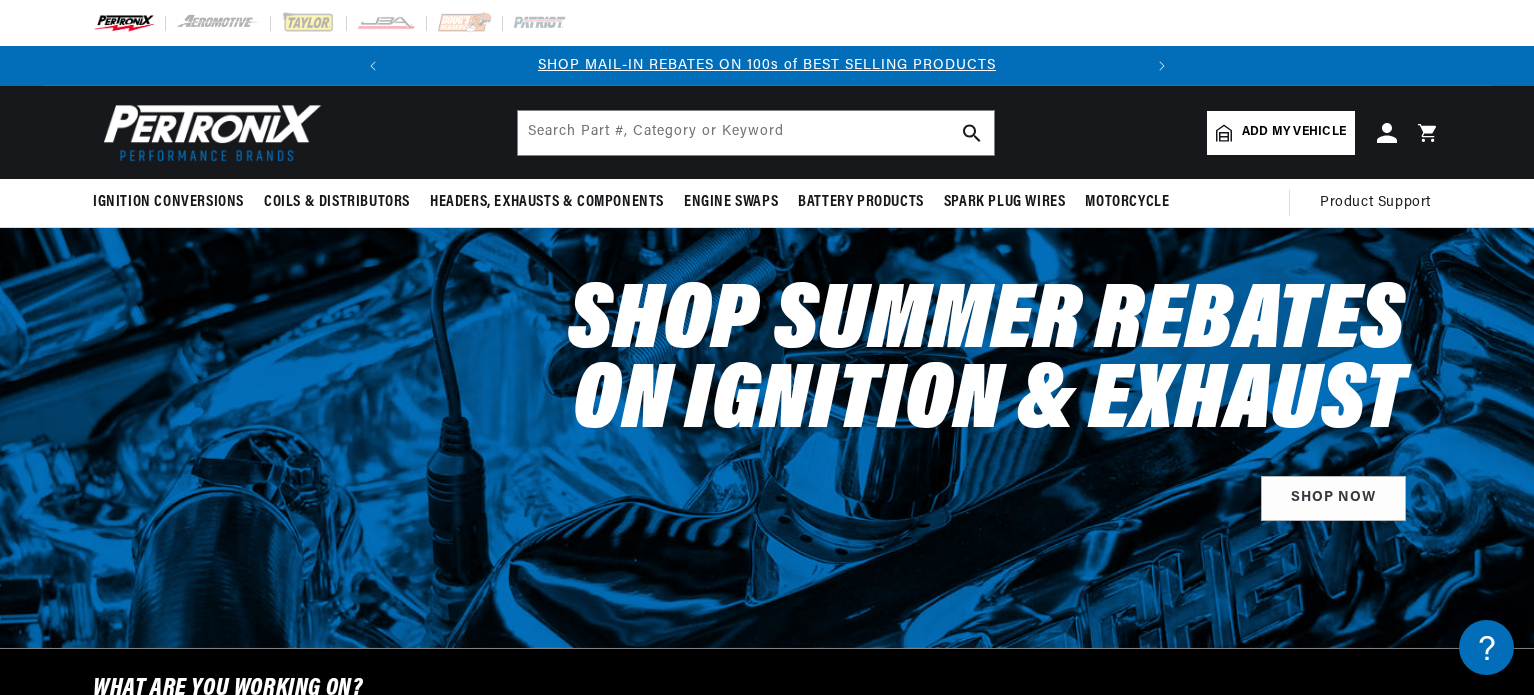 scroll, scrollTop: 0, scrollLeft: 0, axis: both 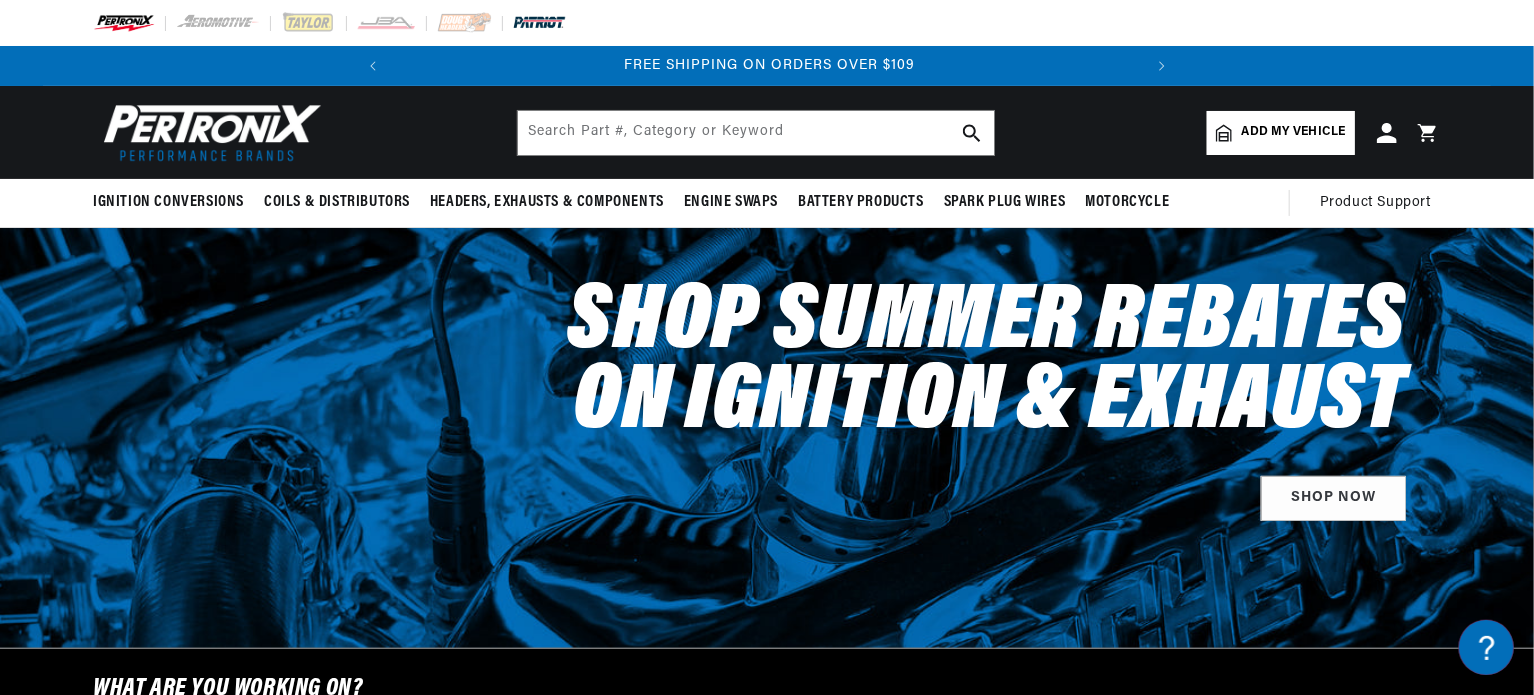 click at bounding box center (539, 23) 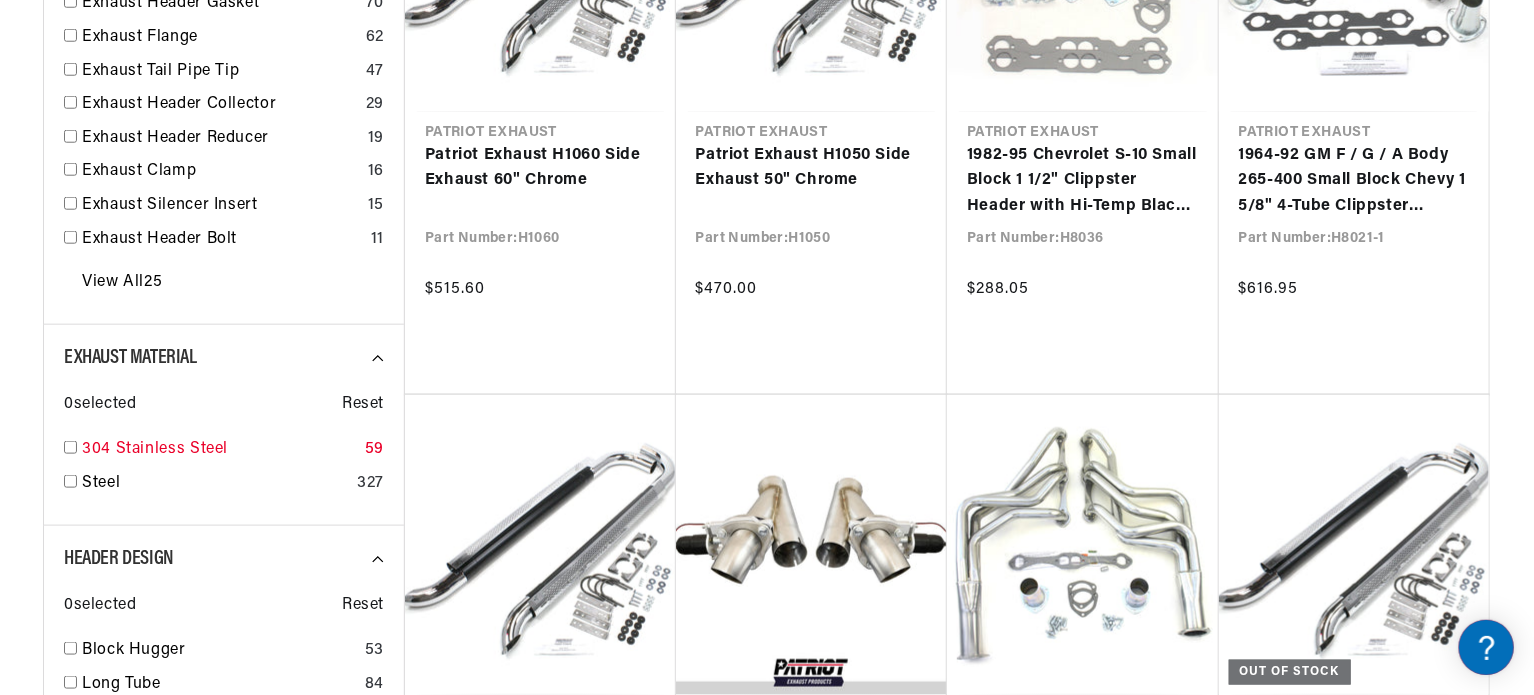 scroll, scrollTop: 1000, scrollLeft: 0, axis: vertical 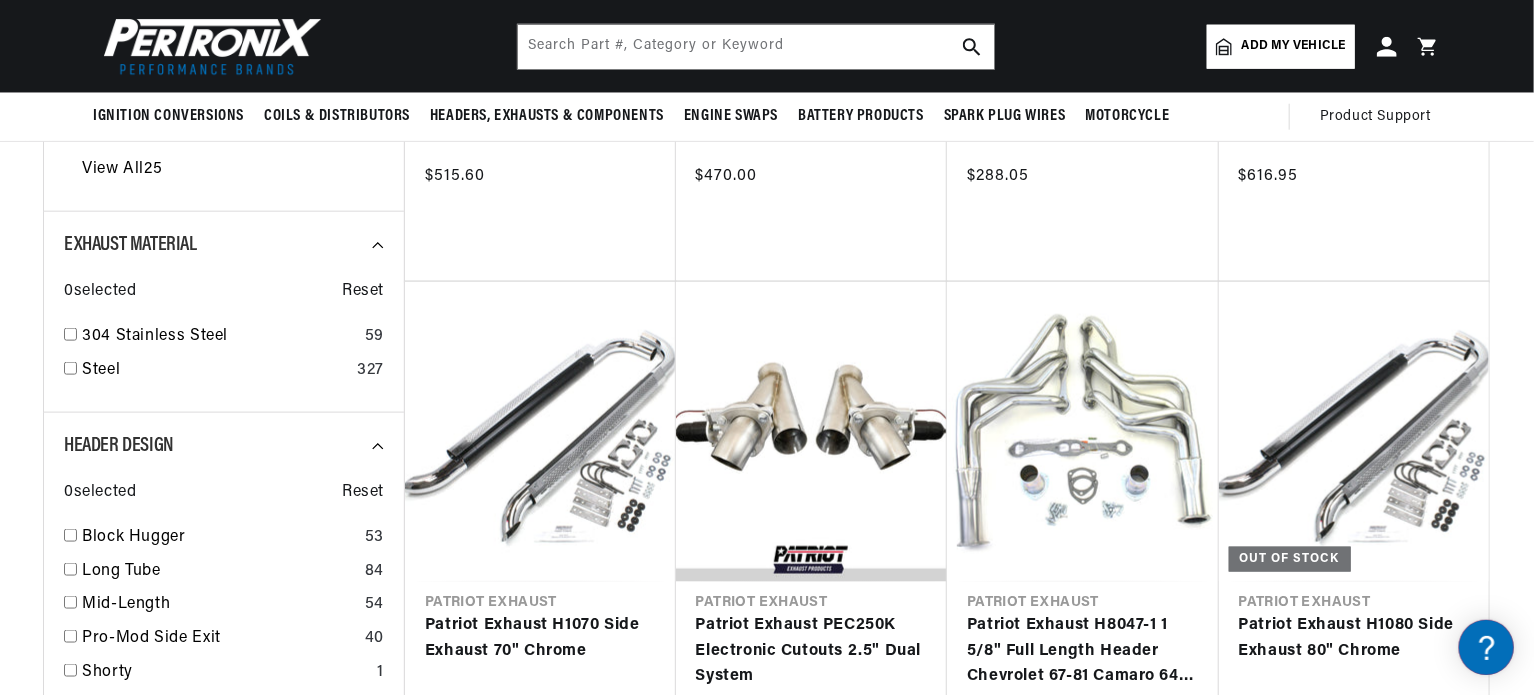 click on "Add my vehicle" at bounding box center (1294, 46) 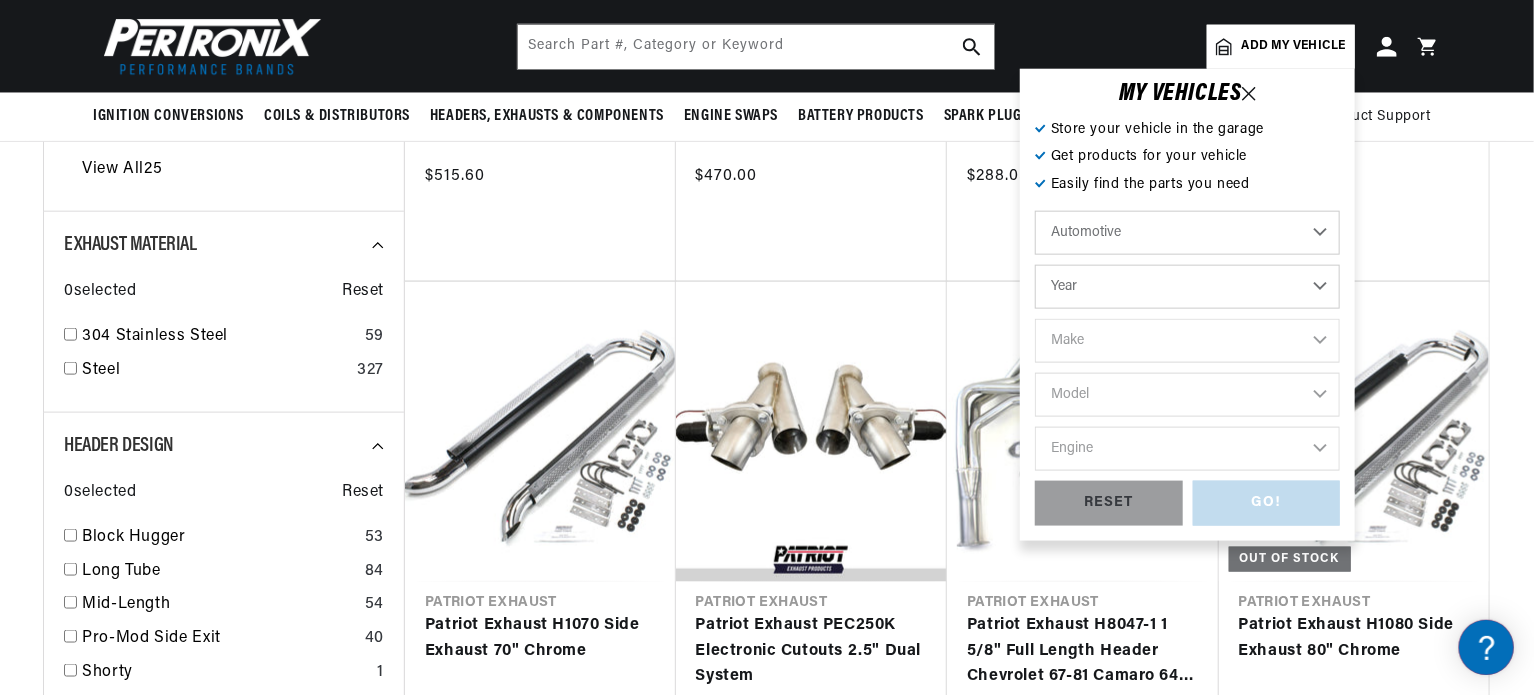 scroll, scrollTop: 0, scrollLeft: 0, axis: both 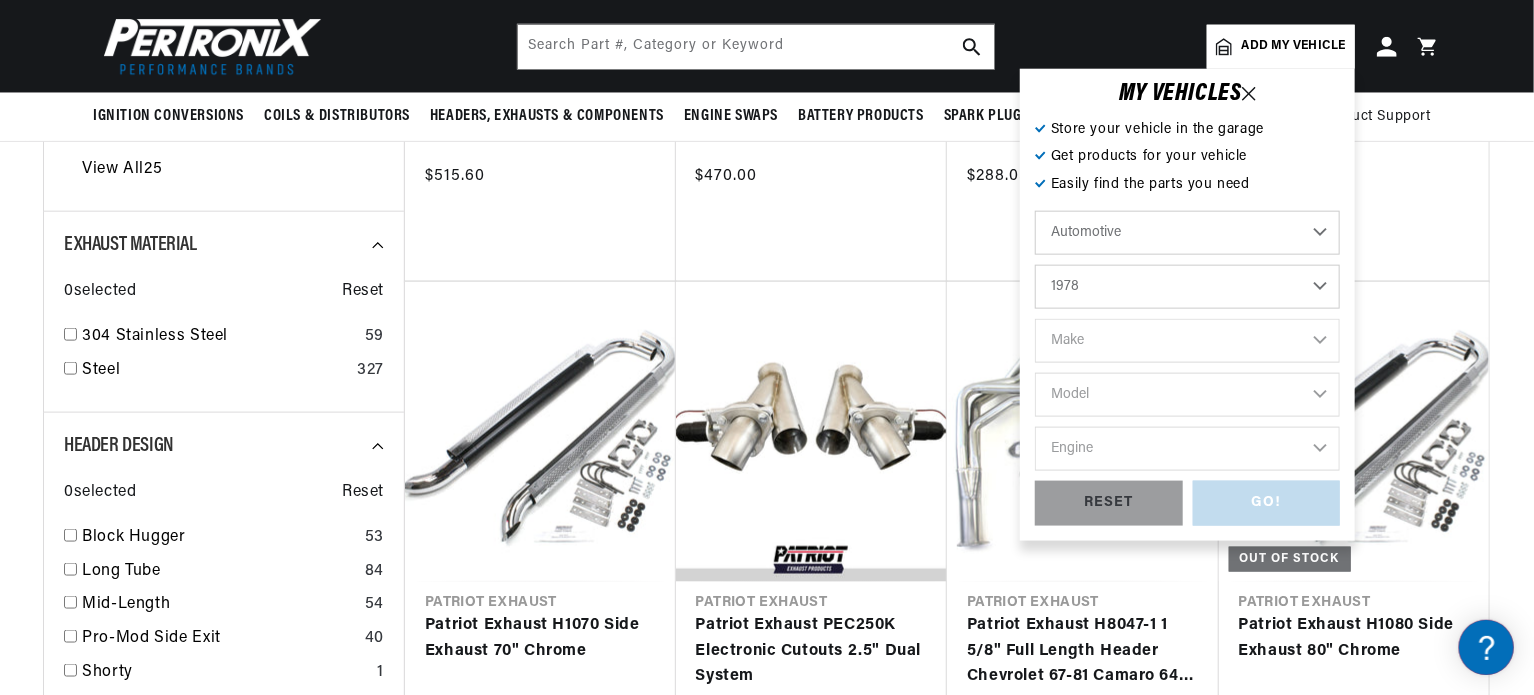 click on "Year
2022
2021
2020
2019
2018
2017
2016
2015
2014
2013
2012
2011
2010
2009
2008
2007
2006
2005
2004
2003
2002
2001
2000
1999
1998
1997
1996
1995
1994
1993
1992
1991
1990
1989
1988
1987
1986 1985" at bounding box center [1187, 287] 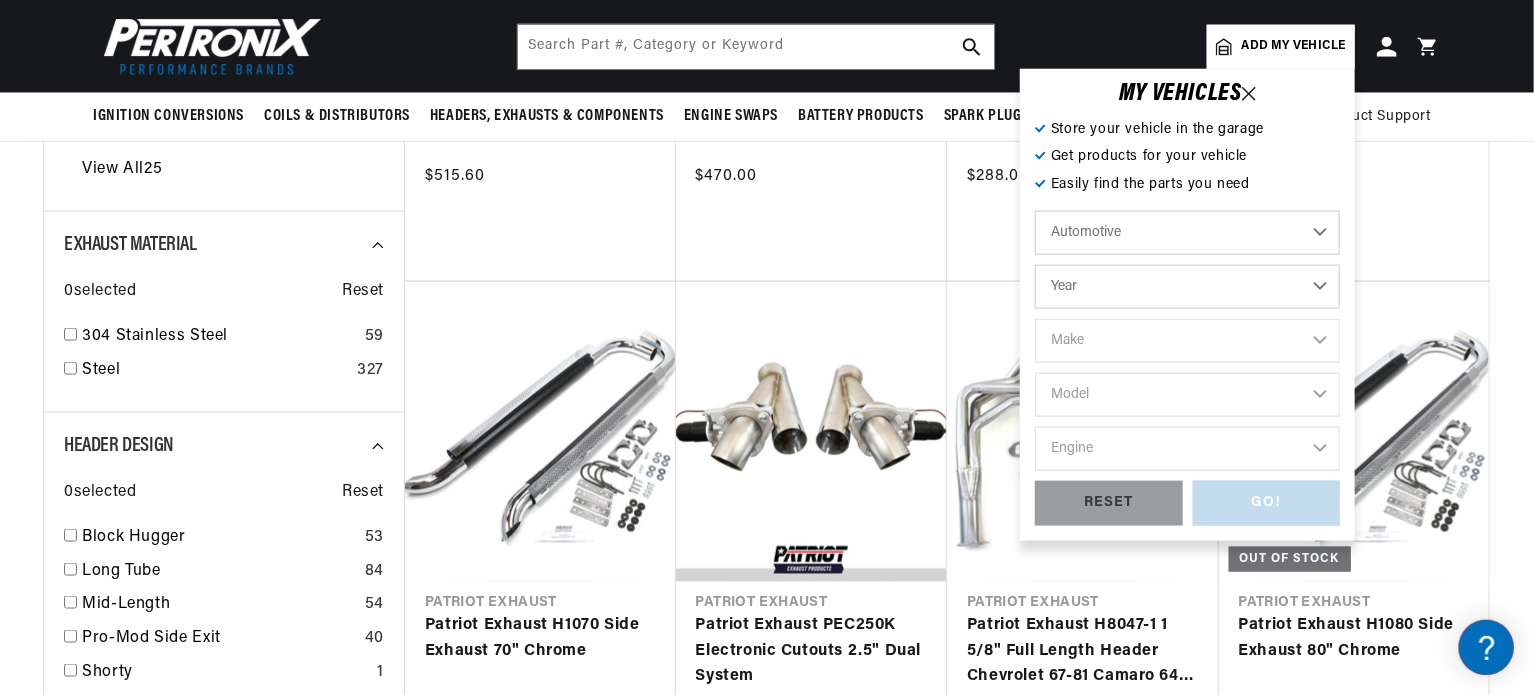 scroll, scrollTop: 0, scrollLeft: 746, axis: horizontal 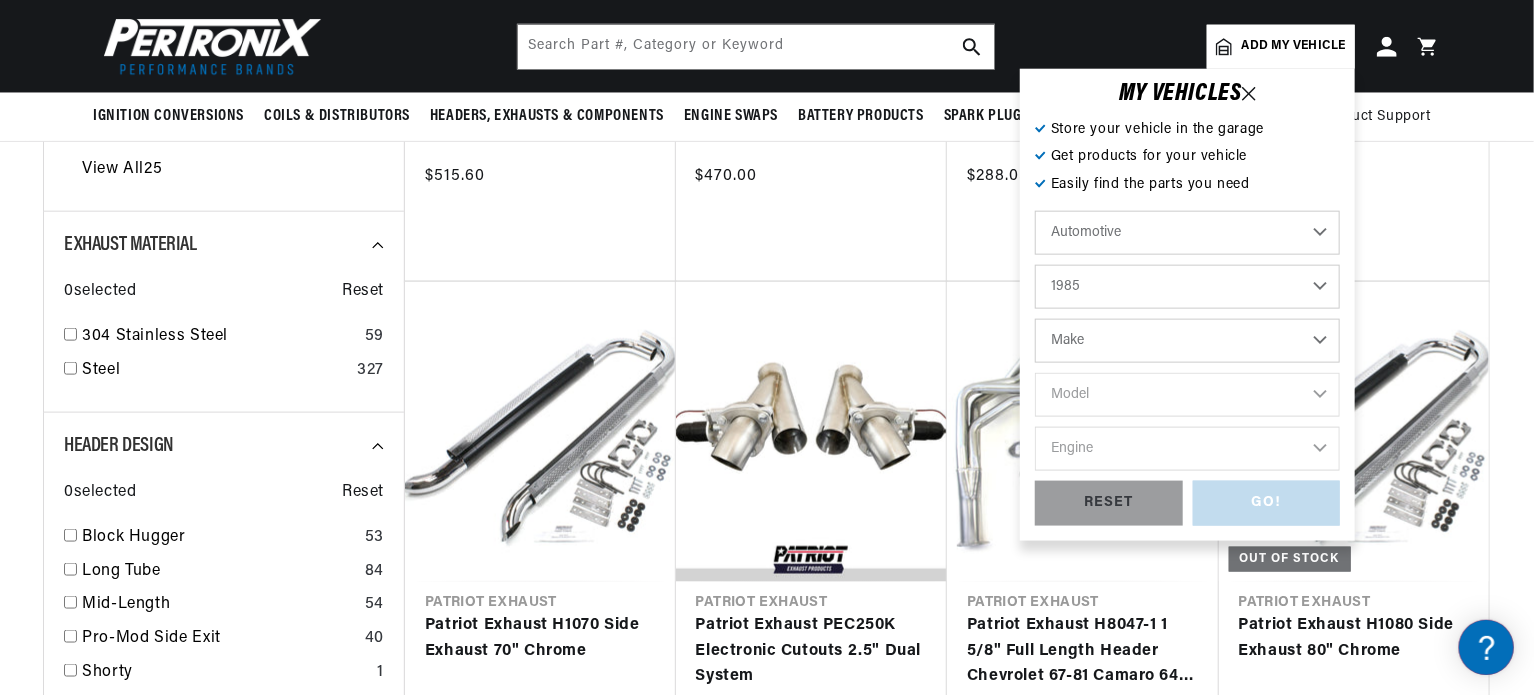 click on "2022
2021
2020
2019
2018
2017
2016
2015
2014
2013
2012
2011
2010
2009
2008
2007
2006
2005
2004
2003
2002
2001
2000
1999
1998
1997
1996
1995
1994
1993
1992
1991
1990
1989
1988
1987
1986
1985 1984" at bounding box center (1187, 287) 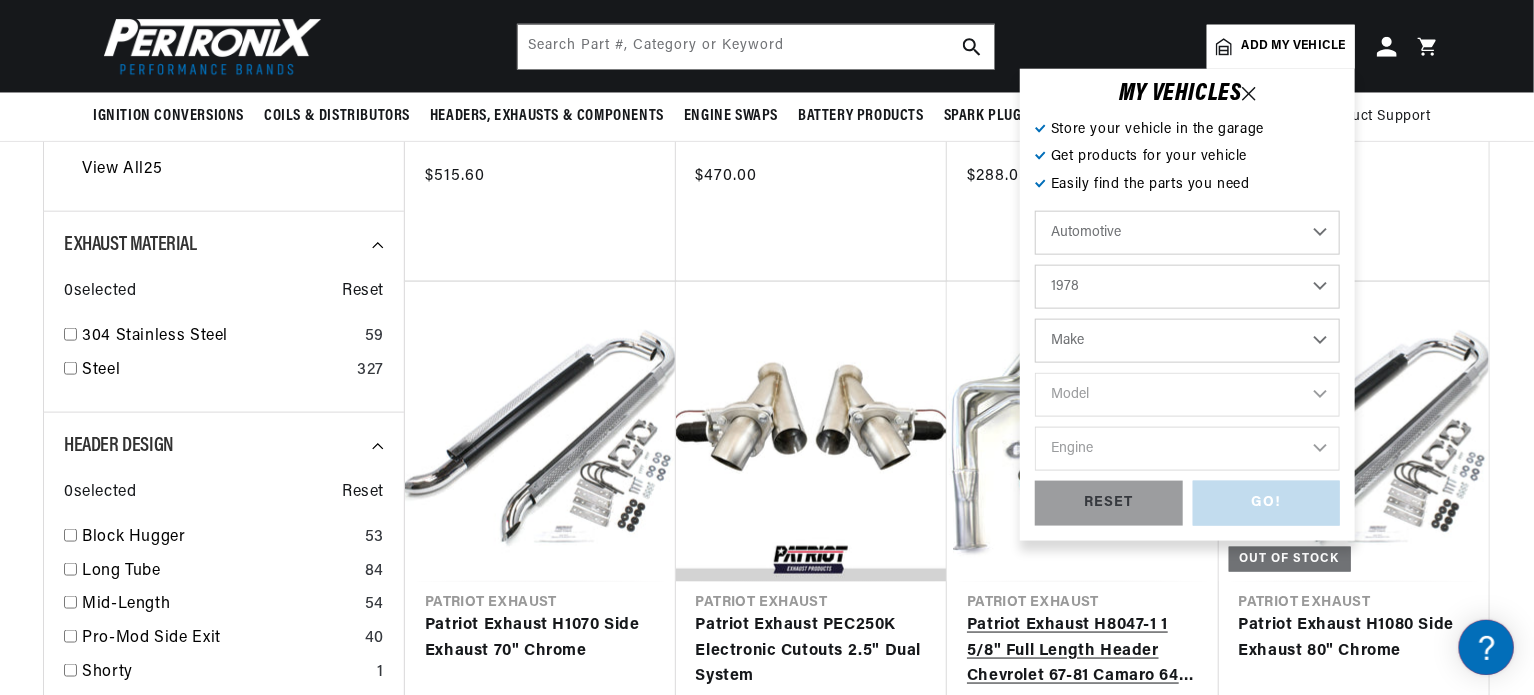 select on "1985" 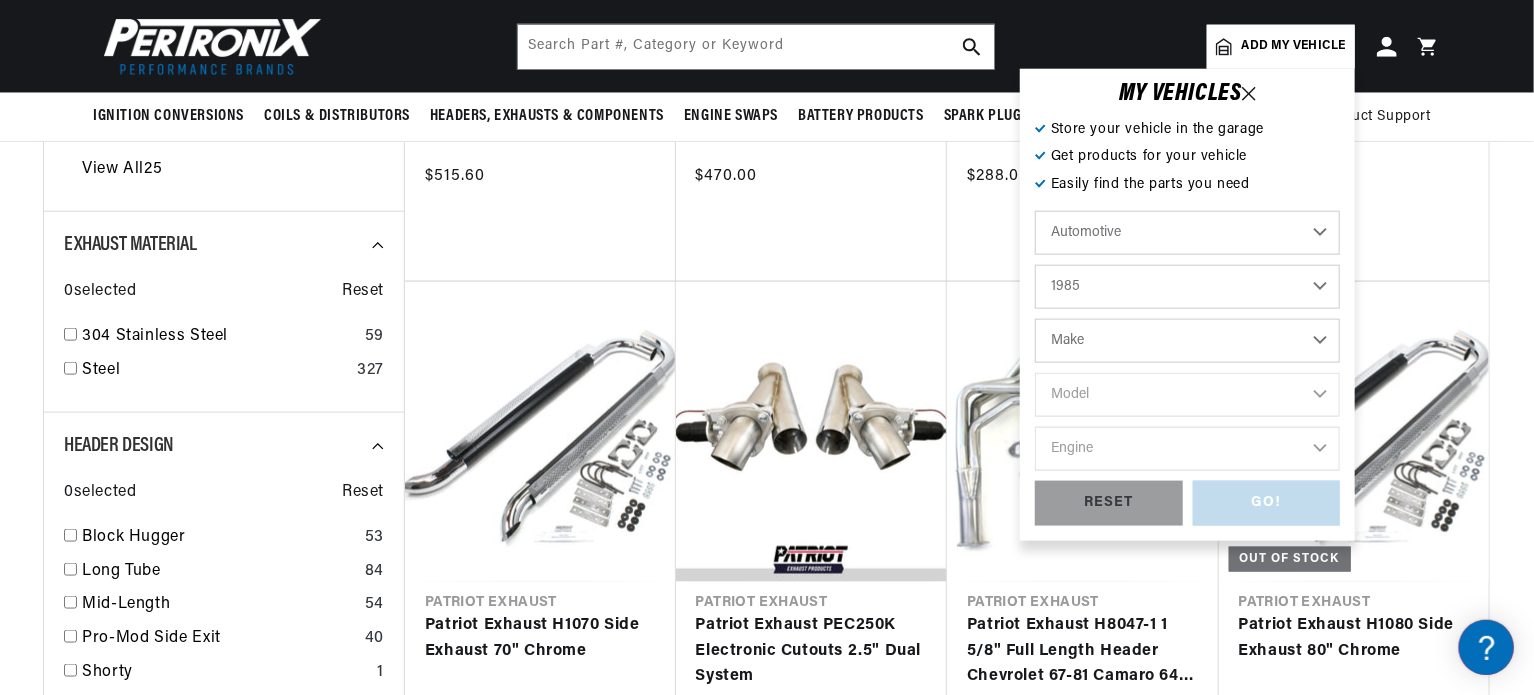 click on "Make
American Motors
Avanti
Bentley
Buick
Cadillac
Chevrolet
Chrysler
Dodge
Excalibur
Ford
GMC
Hyundai
Jeep
Lamborghini
Lincoln
Mazda
Mercury
Mitsubishi
Oldsmobile
Plymouth
Pontiac
Rolls-Royce
Toyota" at bounding box center (1187, 341) 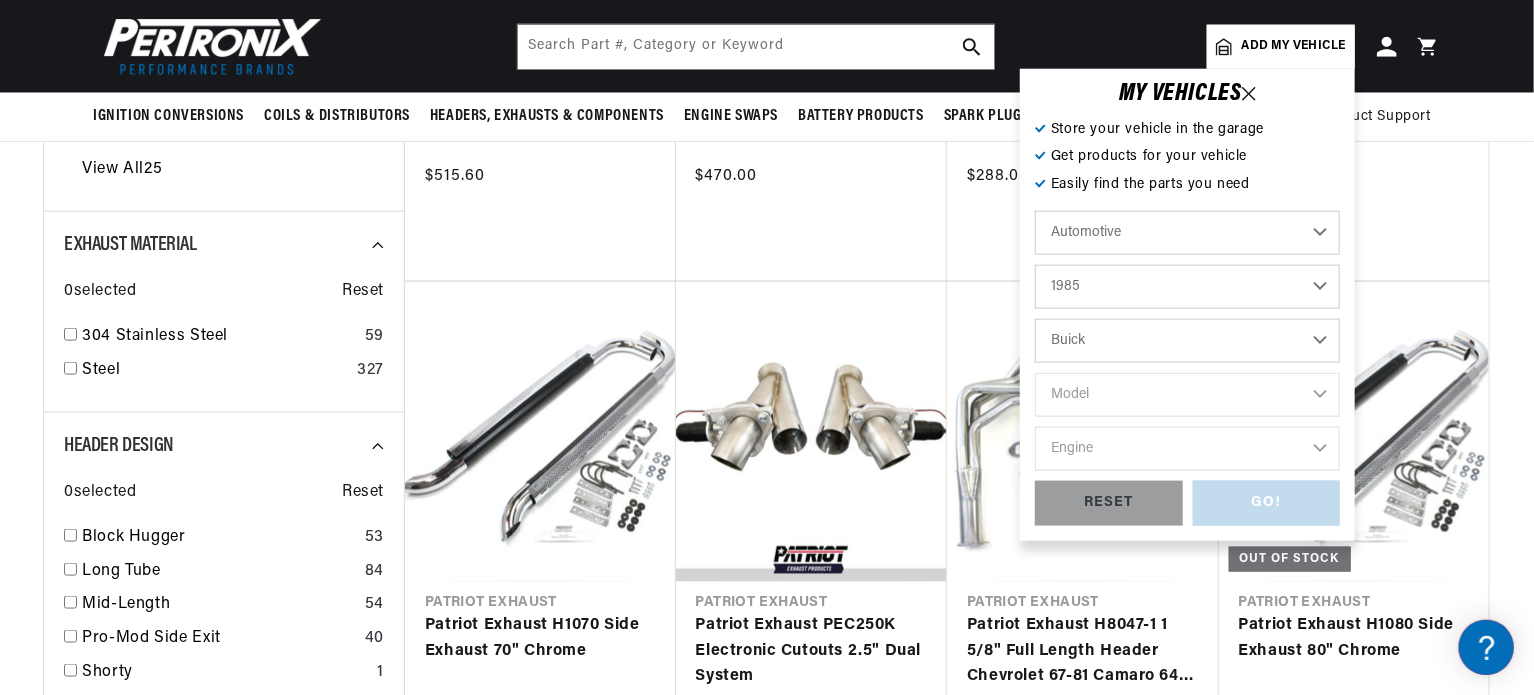 click on "Make
American Motors
Avanti
Bentley
Buick
Cadillac
Chevrolet
Chrysler
Dodge
Excalibur
Ford
GMC
Hyundai
Jeep
Lamborghini
Lincoln
Mazda
Mercury
Mitsubishi
Oldsmobile
Plymouth
Pontiac
Rolls-Royce
Toyota" at bounding box center [1187, 341] 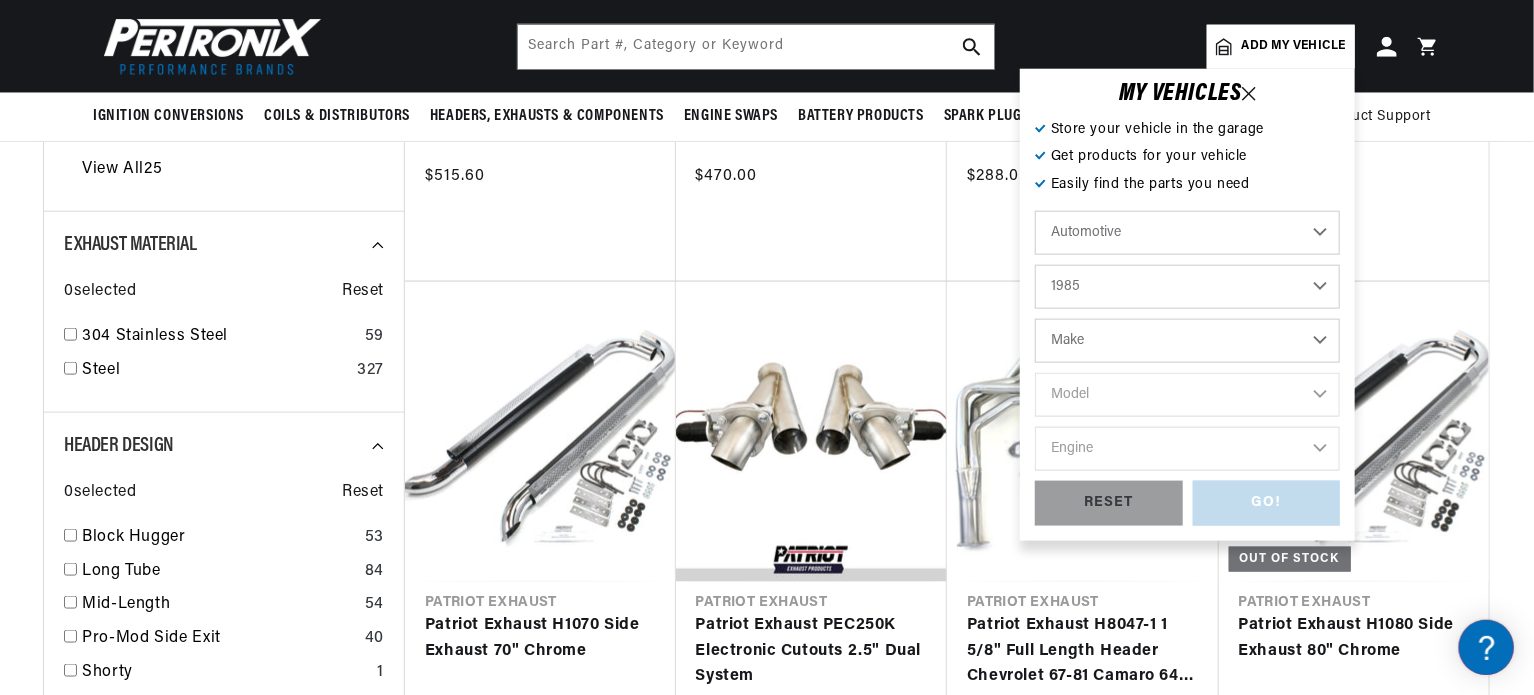 select on "Buick" 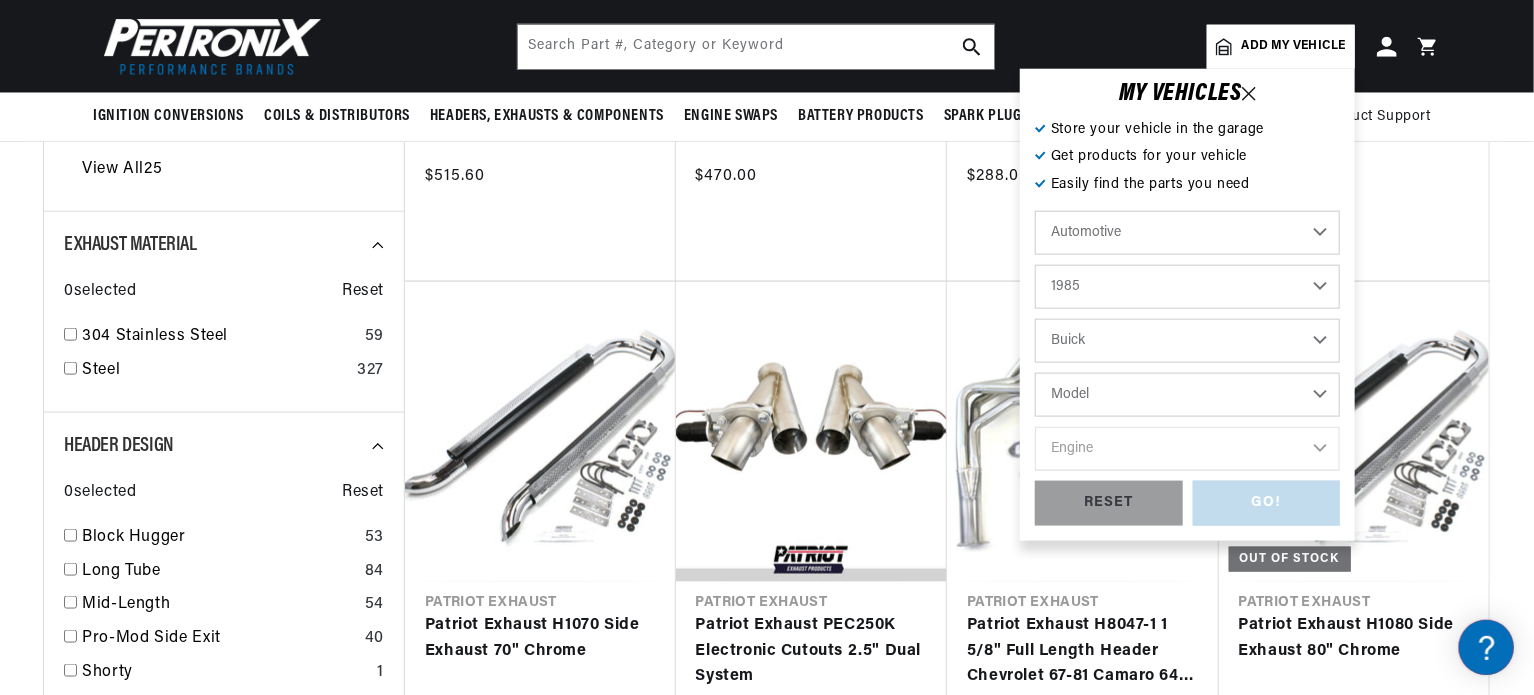 click on "Model
Century
Electra
LeSabre
Regal
Riviera
Skylark" at bounding box center [1187, 395] 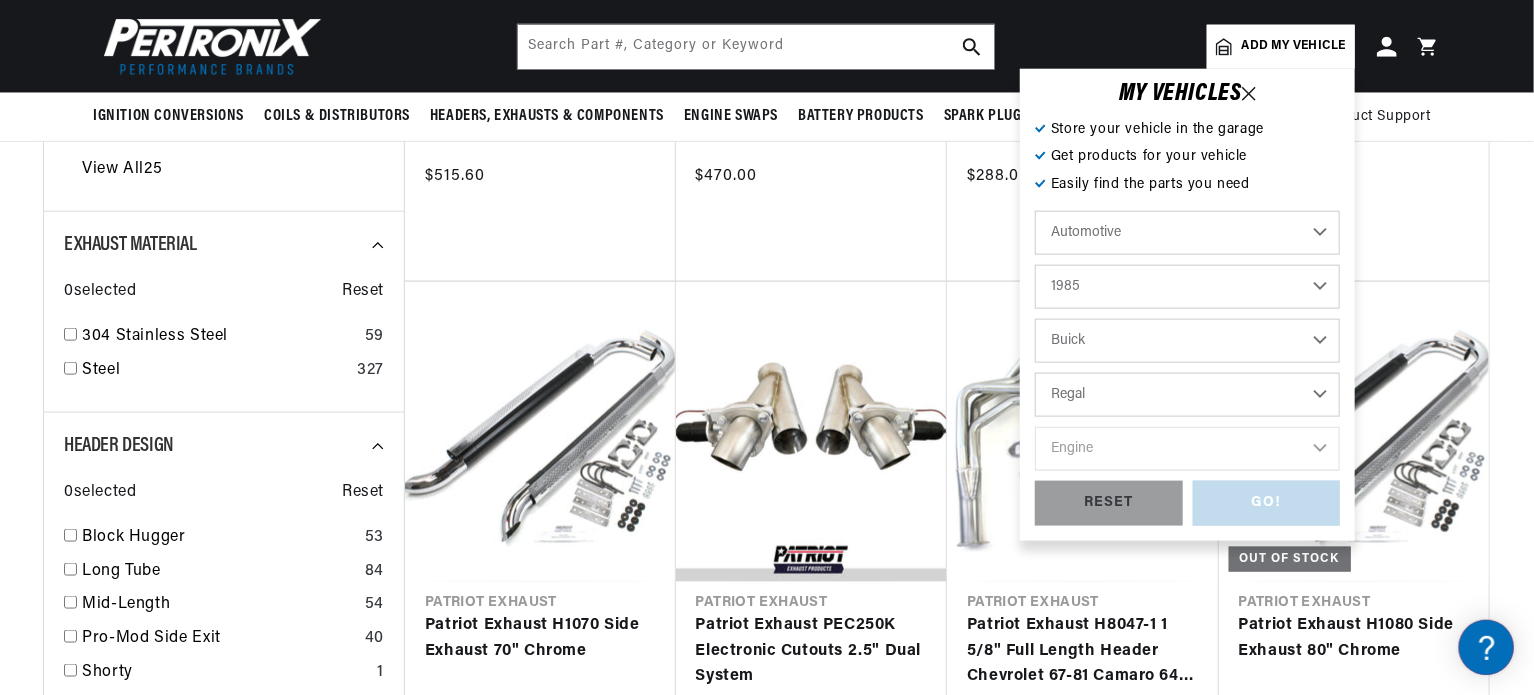 click on "Model
Century
Electra
LeSabre
Regal
Riviera
Skylark" at bounding box center [1187, 395] 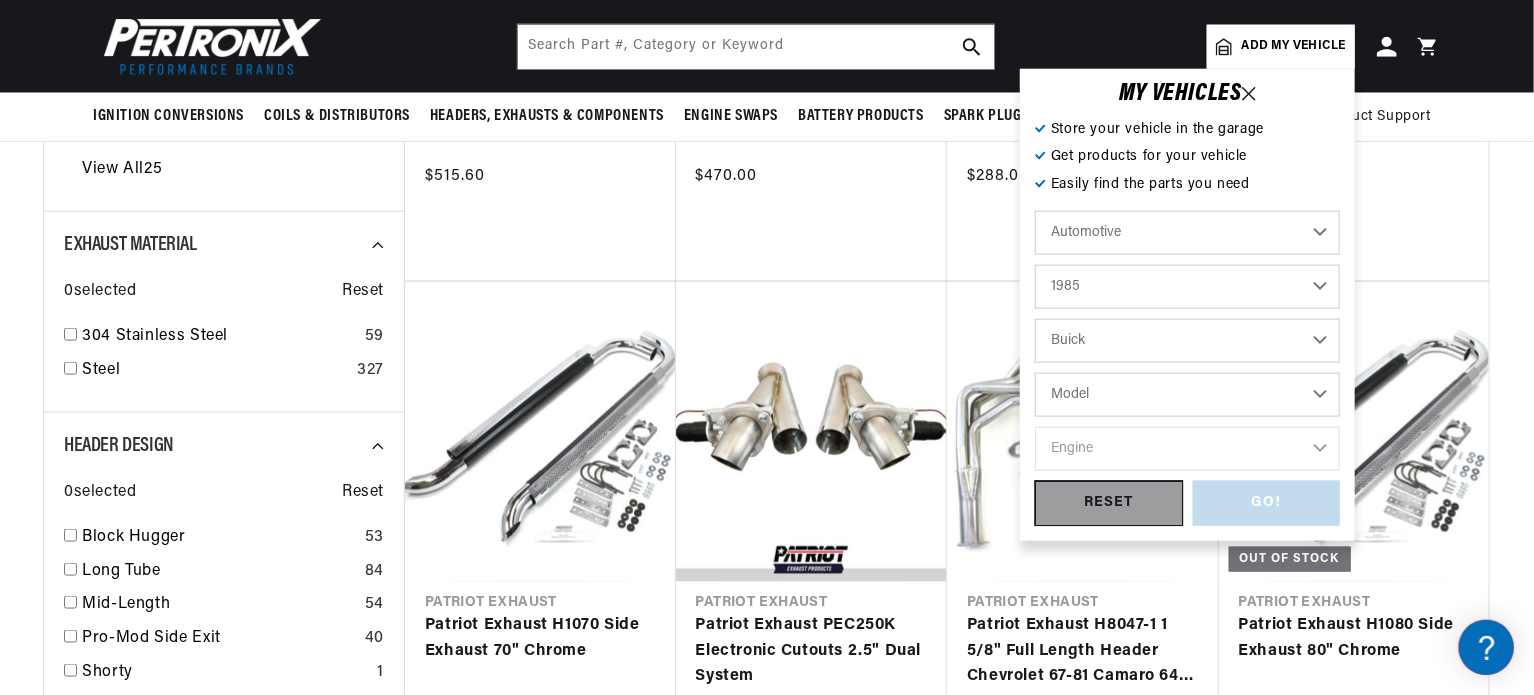 select on "Regal" 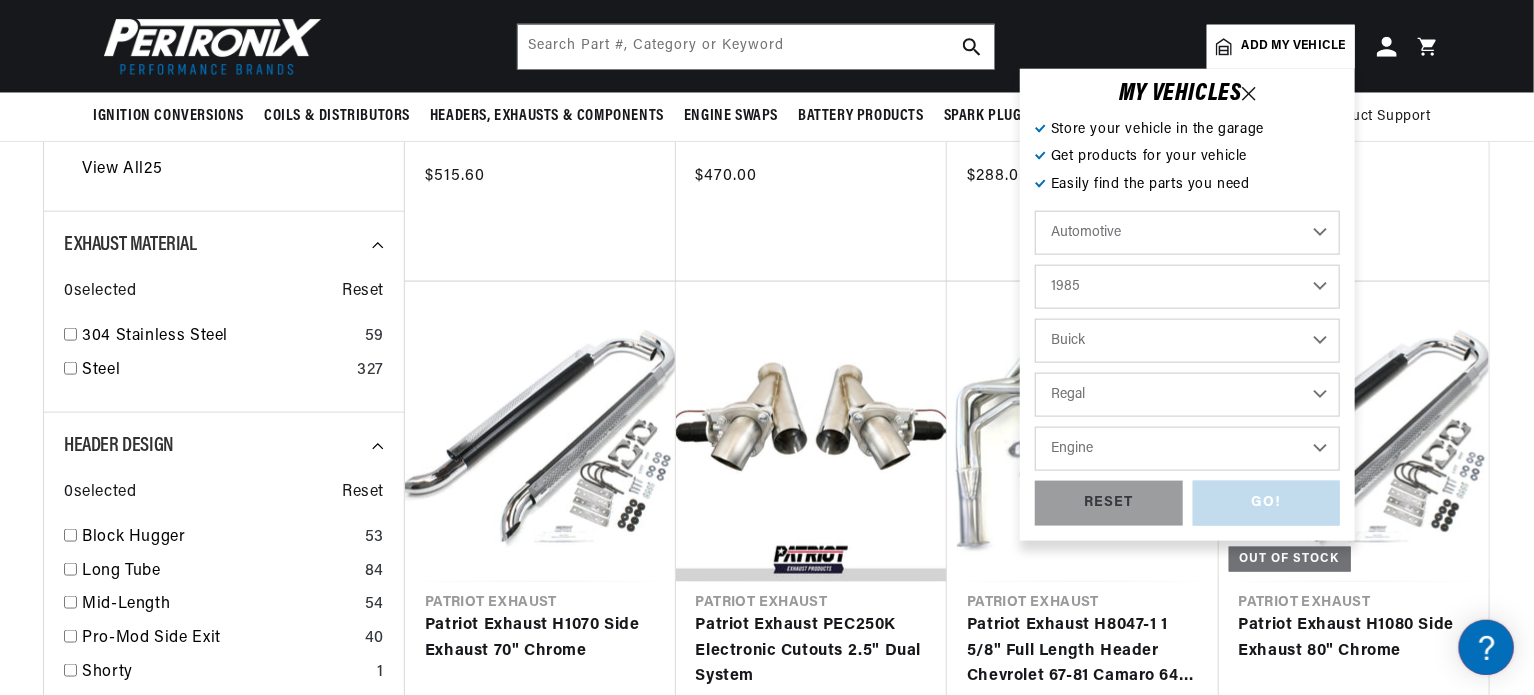 click on "Engine
3.8L
4.3L
4.4L
4.9L
5.0L
5.7L" at bounding box center [1187, 449] 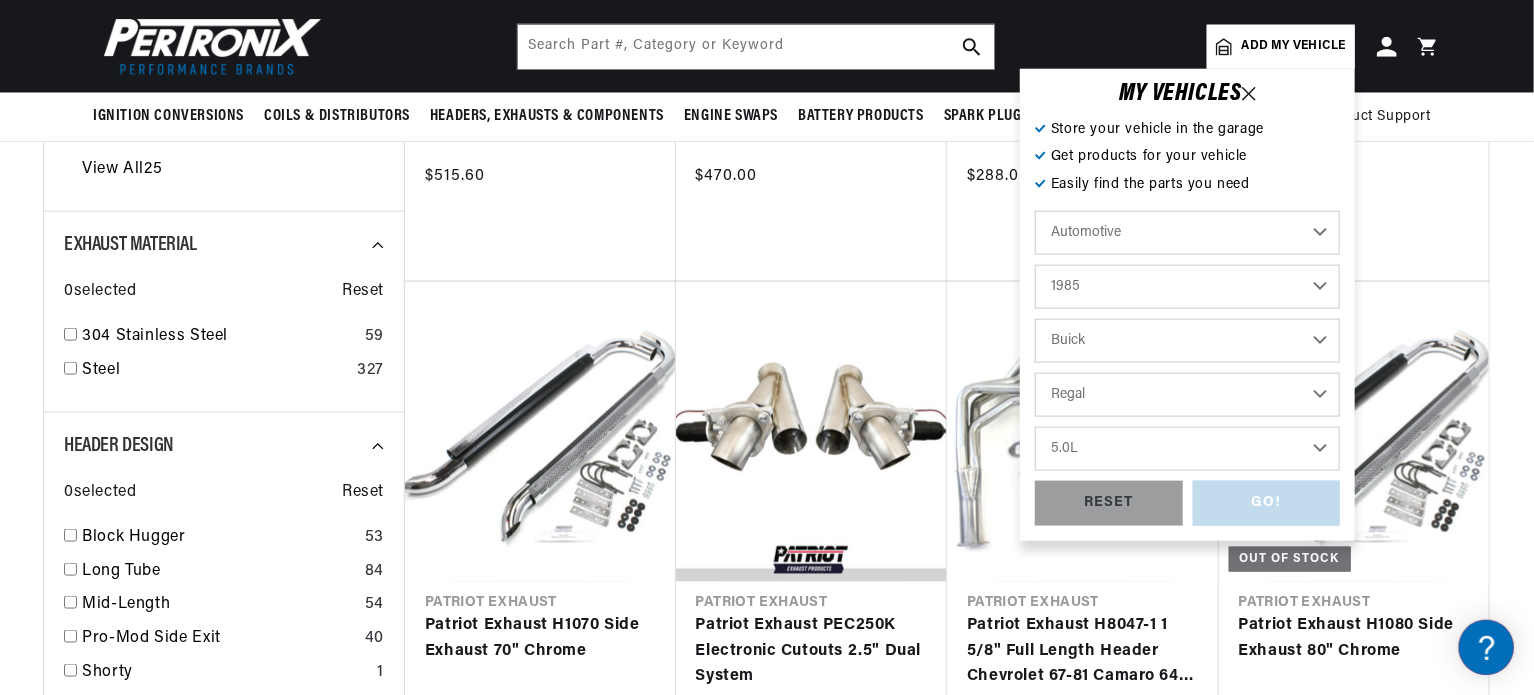 click on "Engine
3.8L
4.3L
4.4L
4.9L
5.0L
5.7L" at bounding box center (1187, 449) 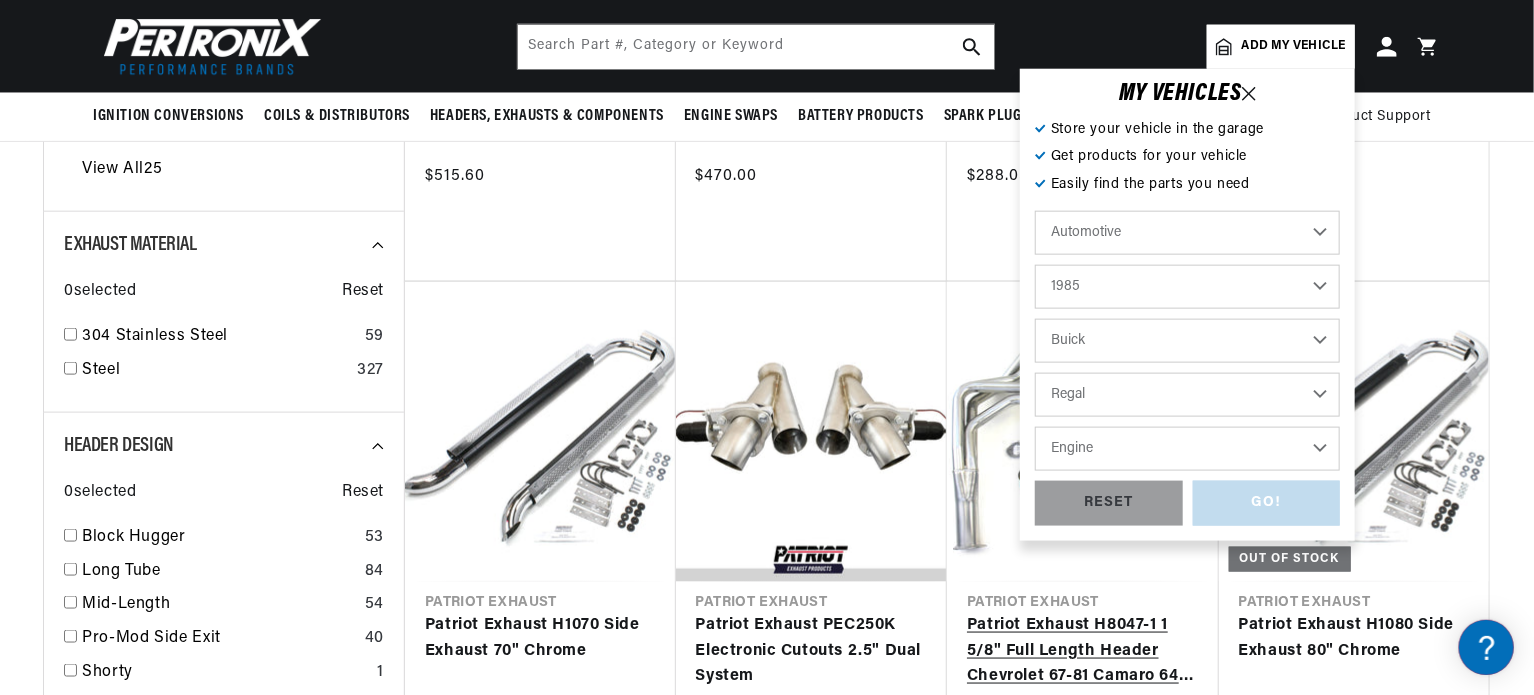 select on "5.0L" 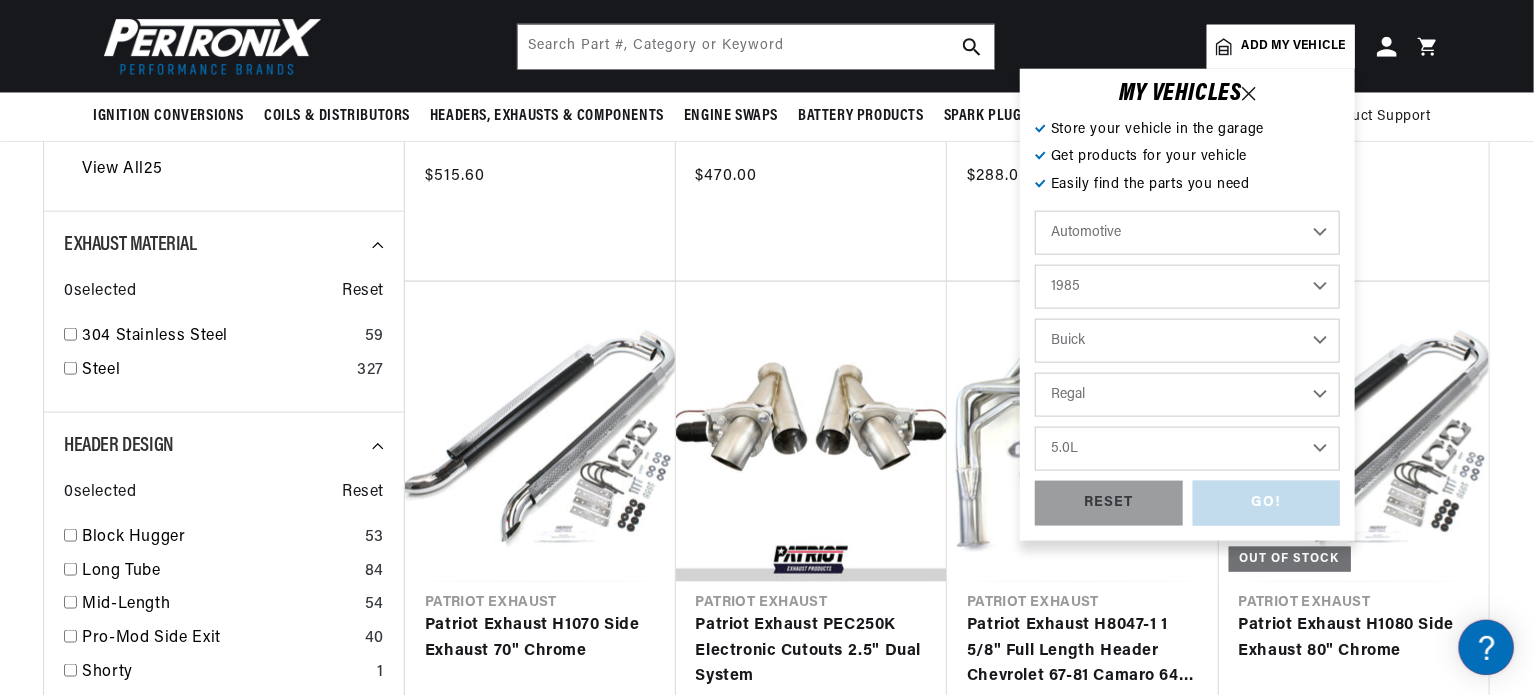 scroll, scrollTop: 0, scrollLeft: 746, axis: horizontal 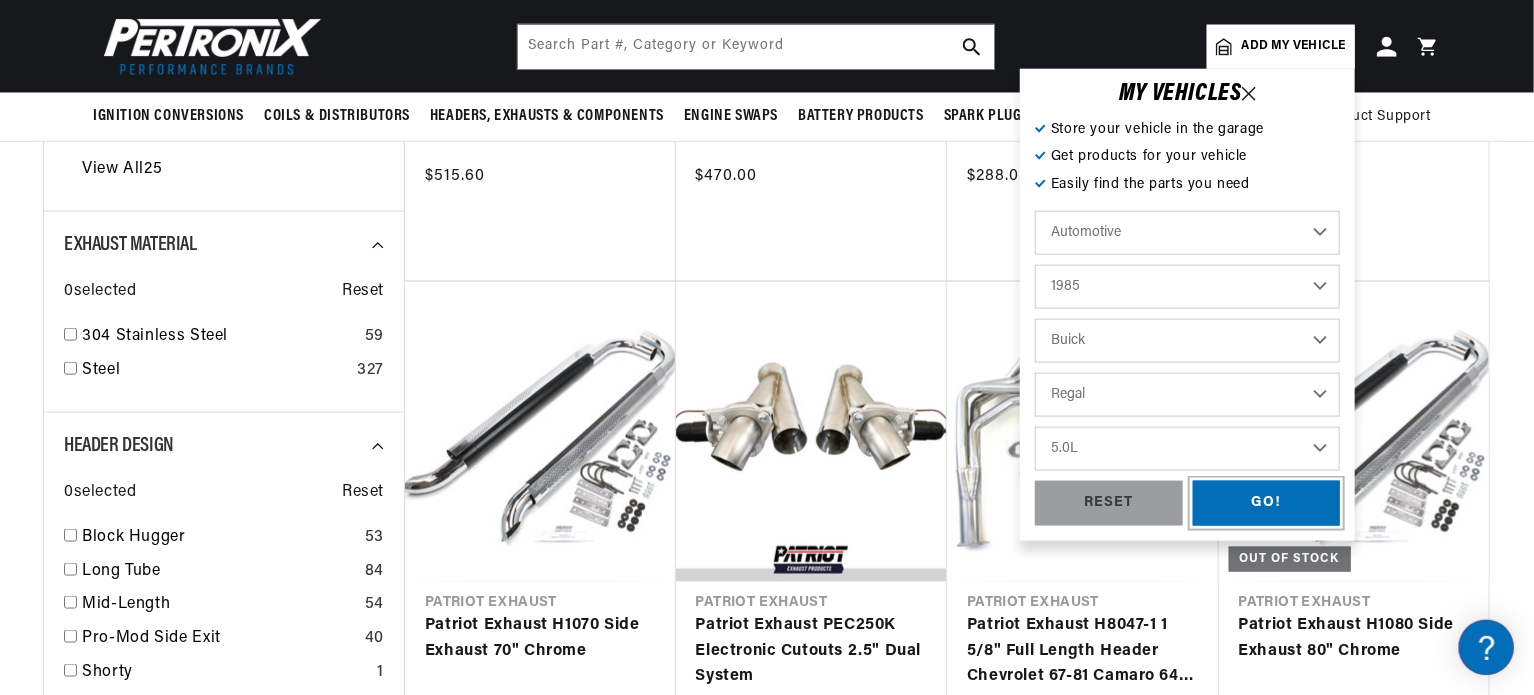 click on "GO!" at bounding box center (1267, 503) 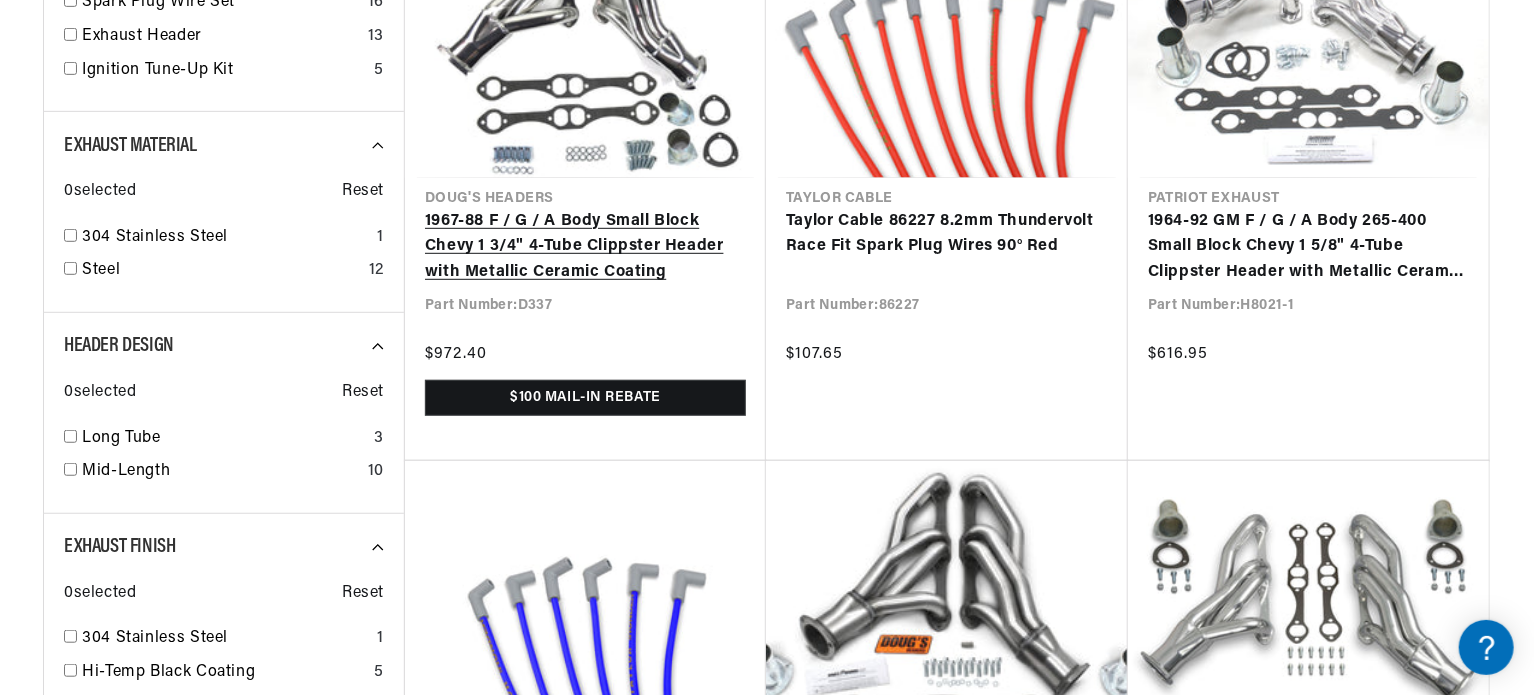 scroll, scrollTop: 596, scrollLeft: 0, axis: vertical 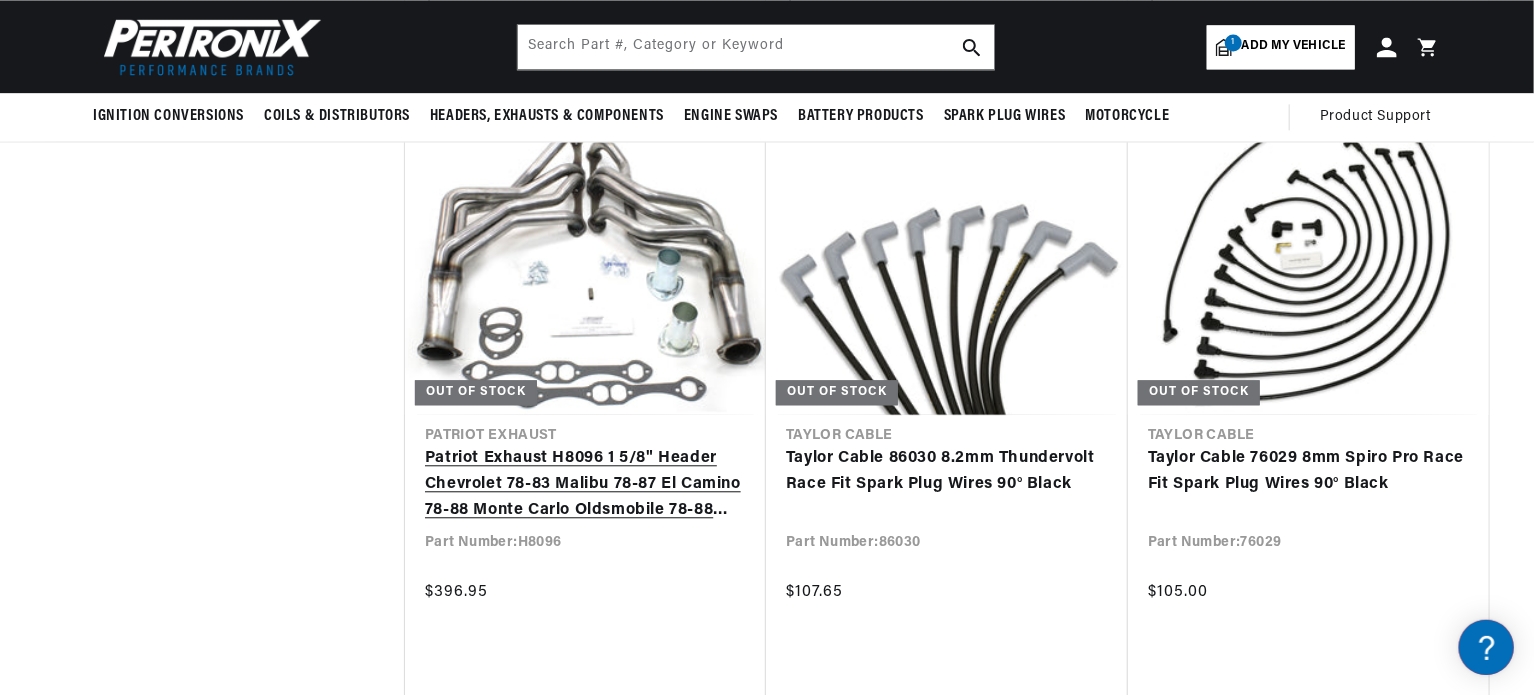 click on "Patriot Exhaust H8096 1 5/8" Header Chevrolet 78-83 Malibu 78-87 El Camino 78-88 Monte Carlo Oldsmobile 78-88 Cutlass Supreme 78-84 Calais 78-83 Cruiser Pontiac 78-87 Grand Prix 82-86 Bonneville 265-400 Chevrolet Engine Raw Steel" at bounding box center [585, 484] 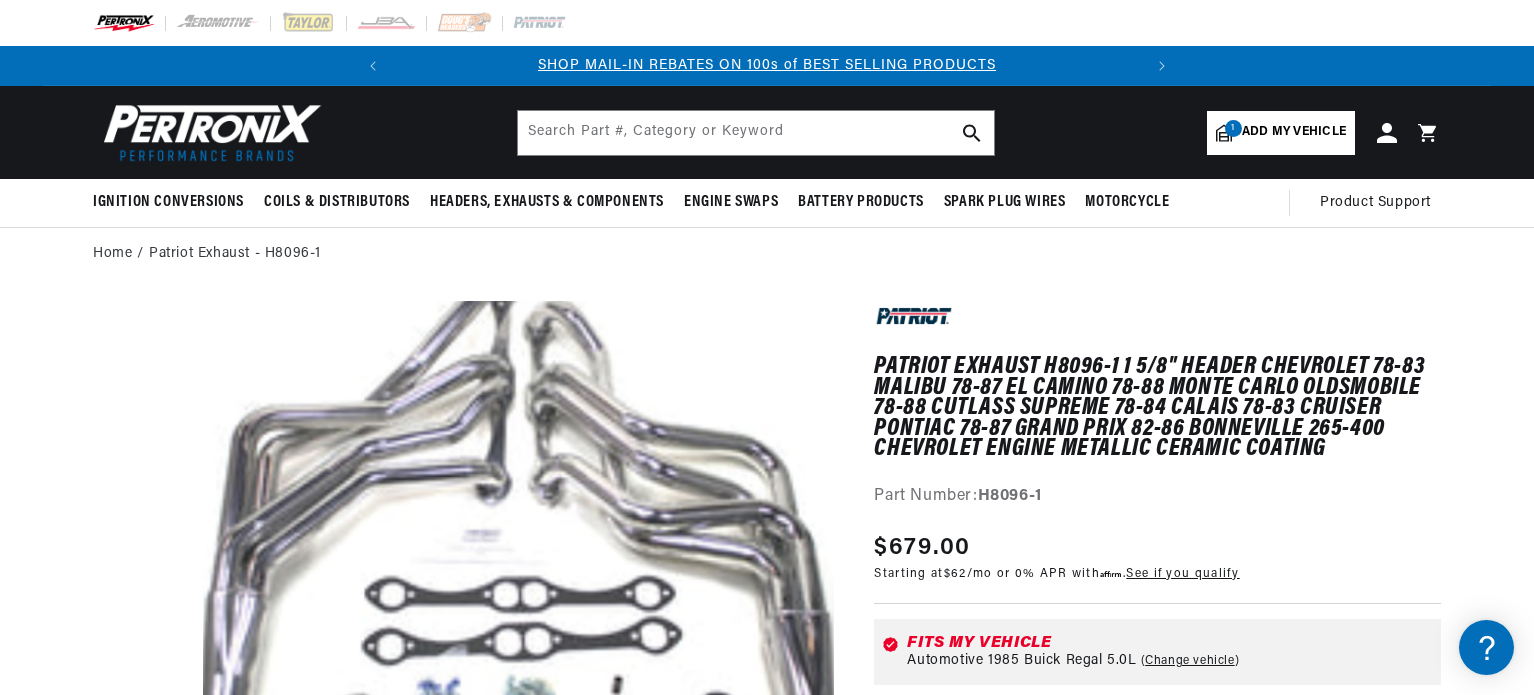 scroll, scrollTop: 0, scrollLeft: 0, axis: both 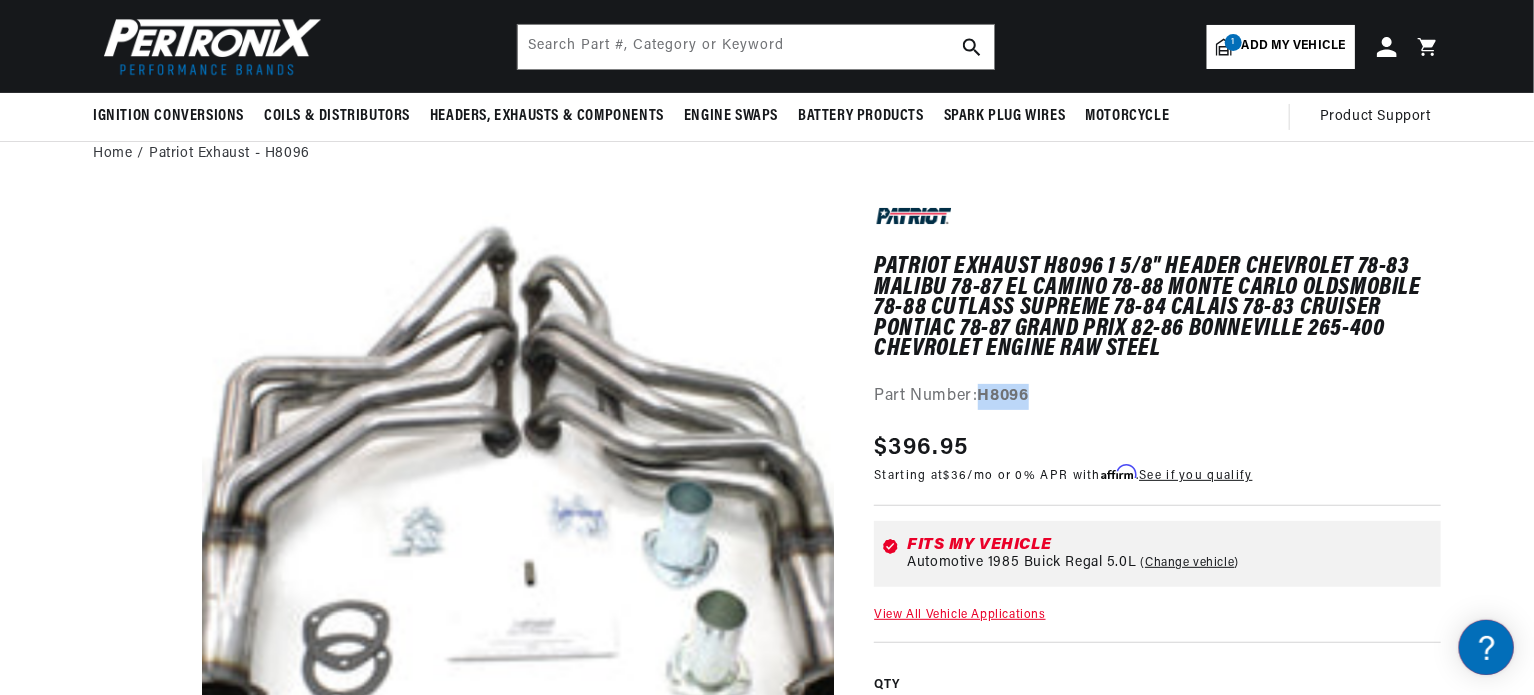drag, startPoint x: 1056, startPoint y: 395, endPoint x: 984, endPoint y: 402, distance: 72.33948 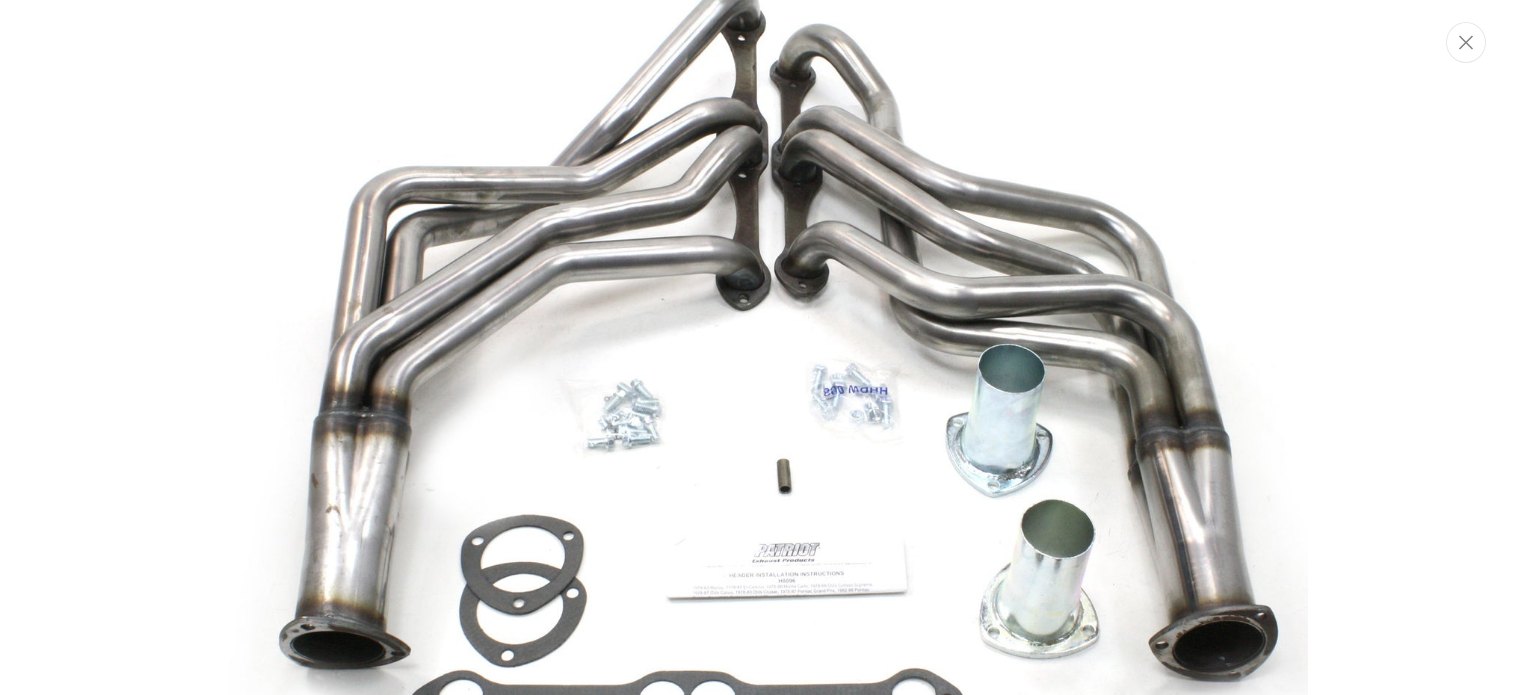 scroll, scrollTop: 212, scrollLeft: 0, axis: vertical 